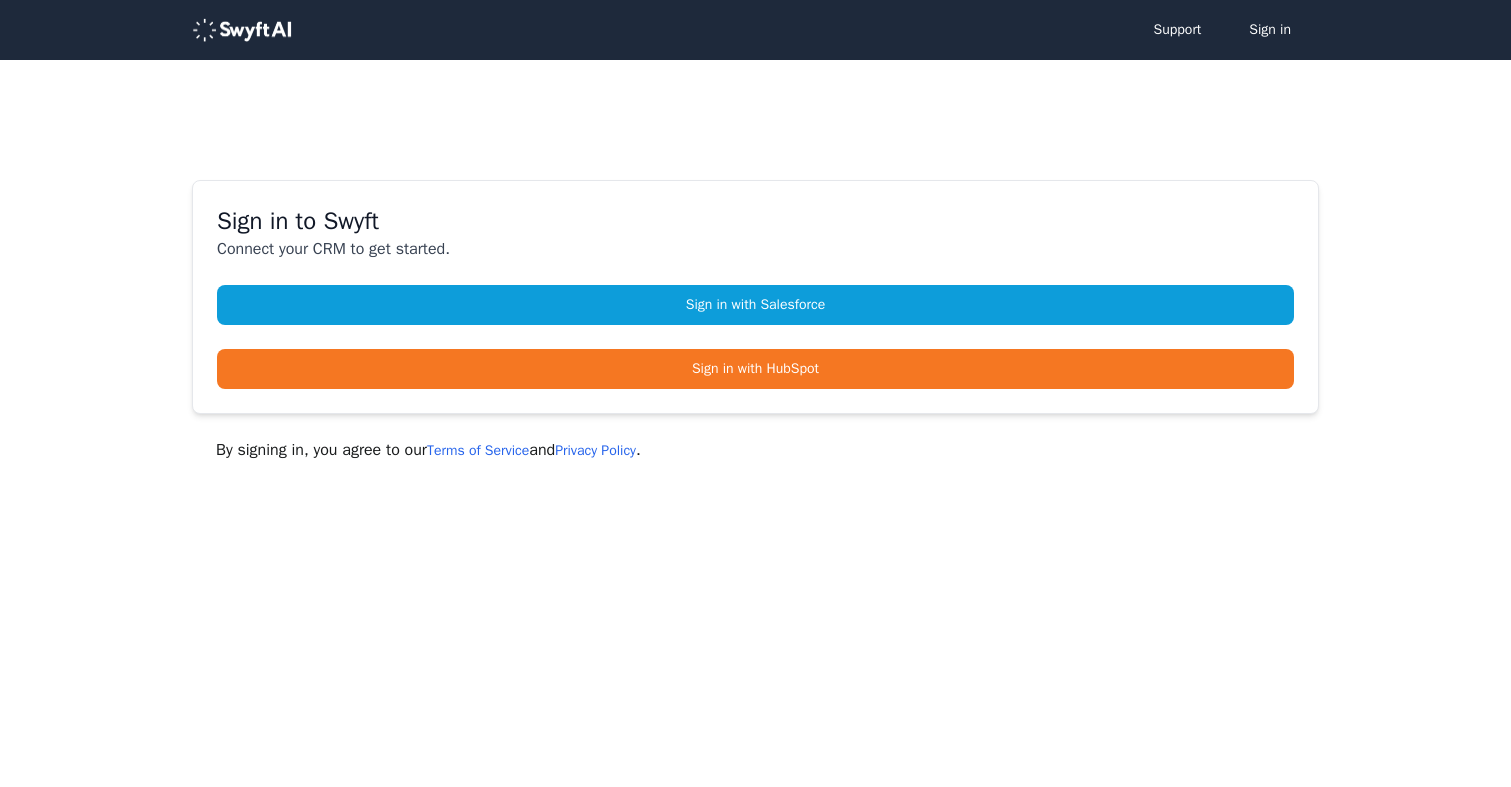 scroll, scrollTop: 0, scrollLeft: 0, axis: both 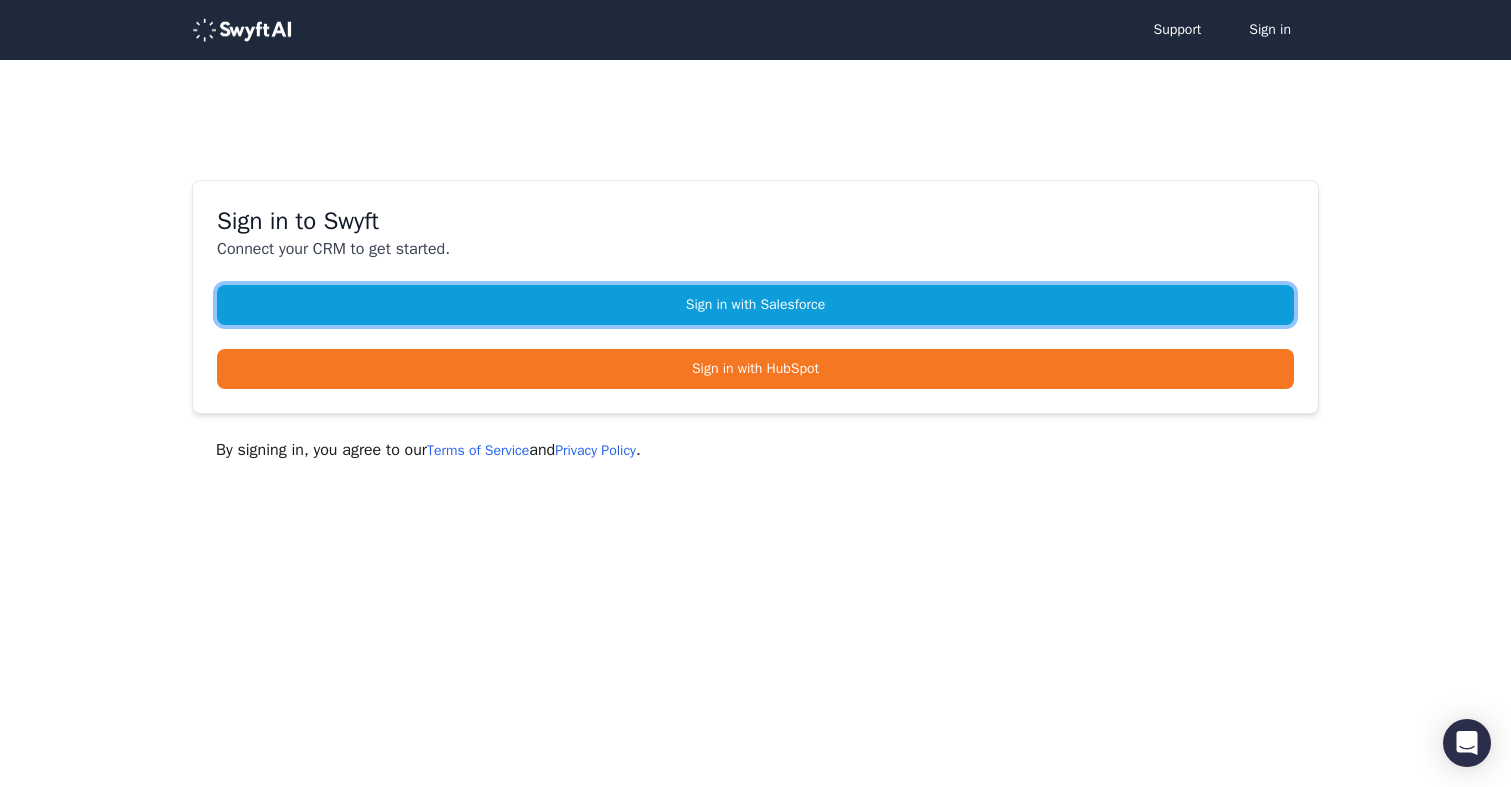 click on "Sign in with Salesforce" at bounding box center (755, 305) 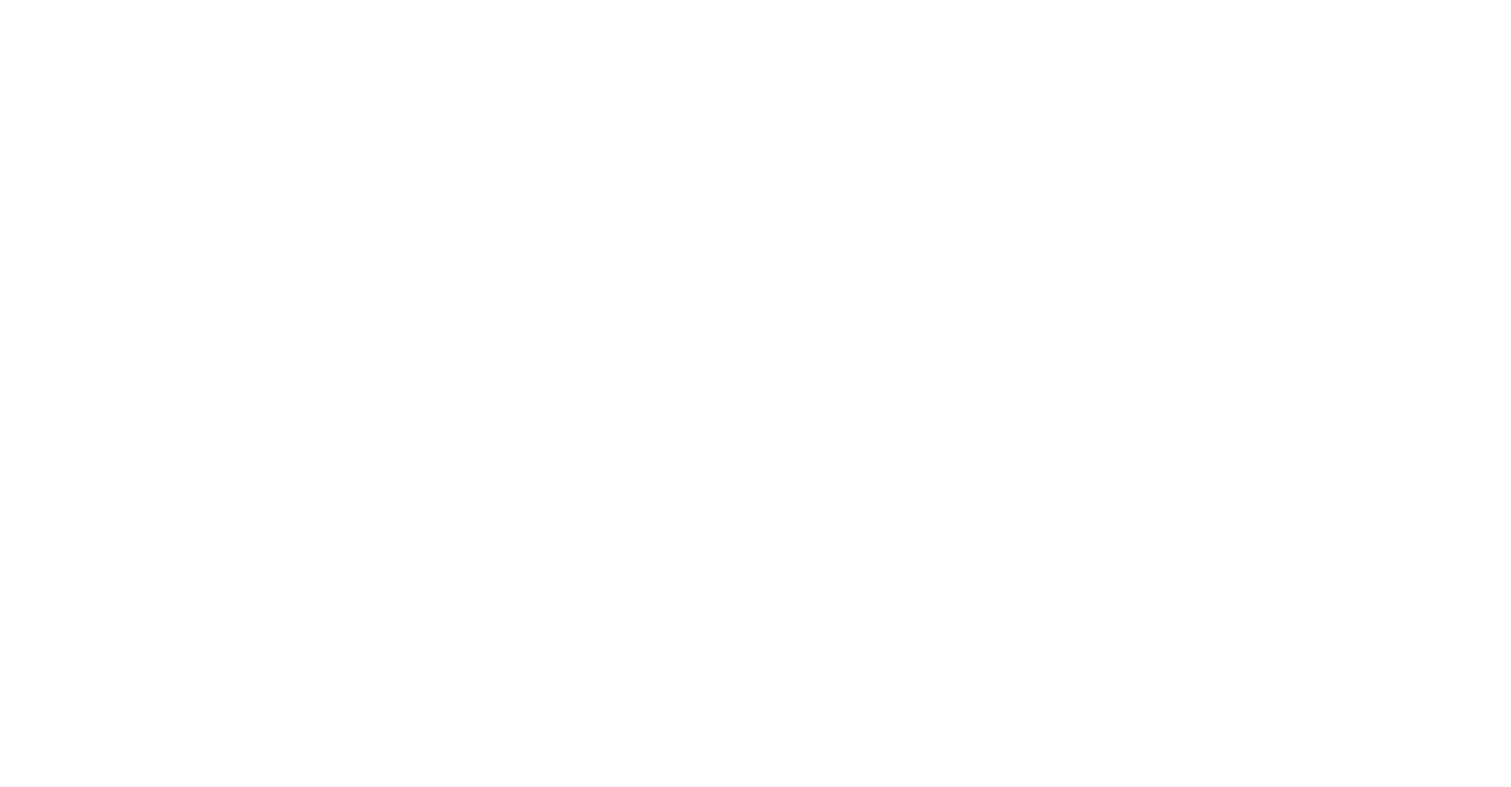 scroll, scrollTop: 0, scrollLeft: 0, axis: both 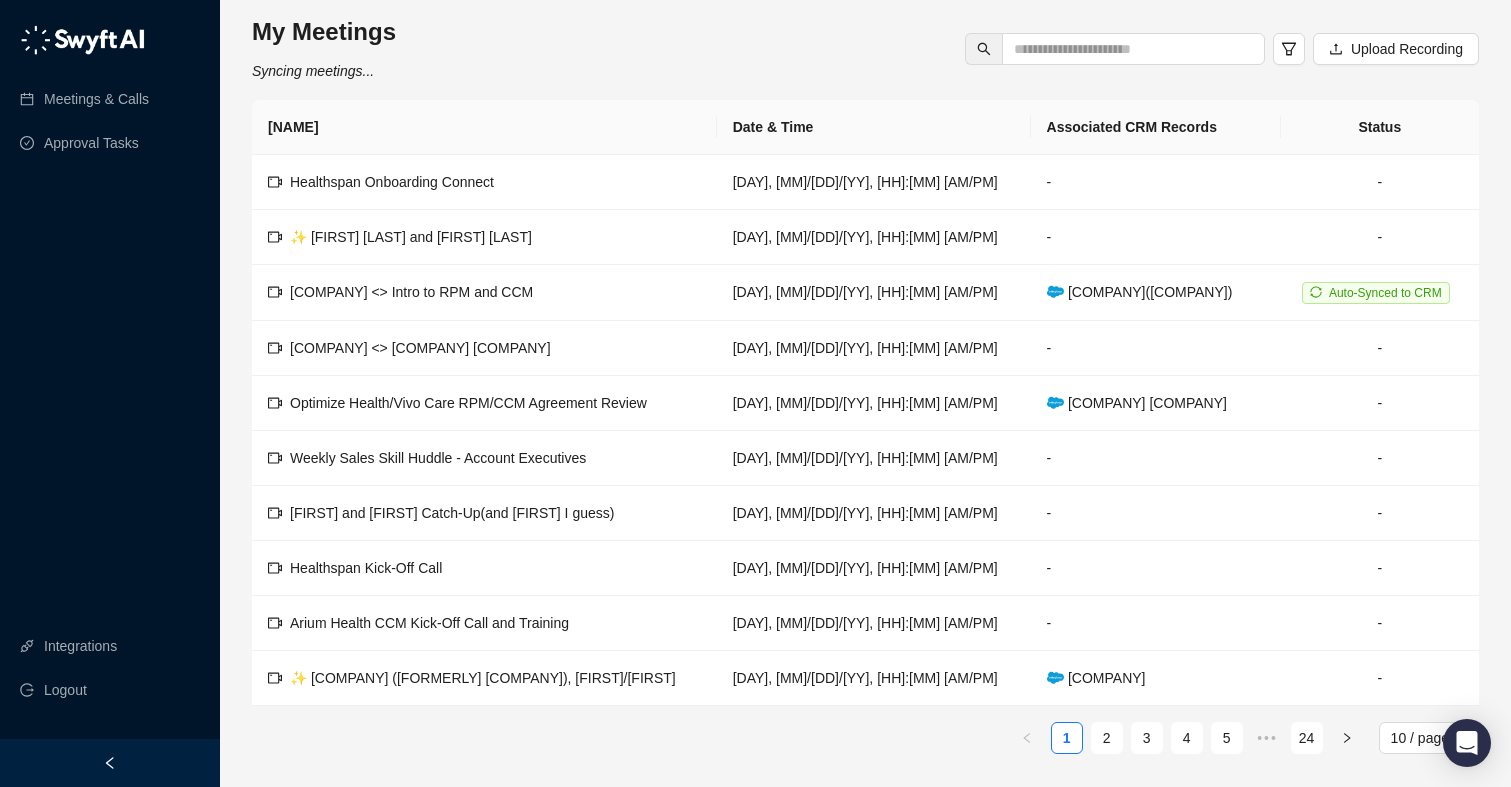 click on "My Meetings Syncing meetings... Upload Recording" at bounding box center (865, 49) 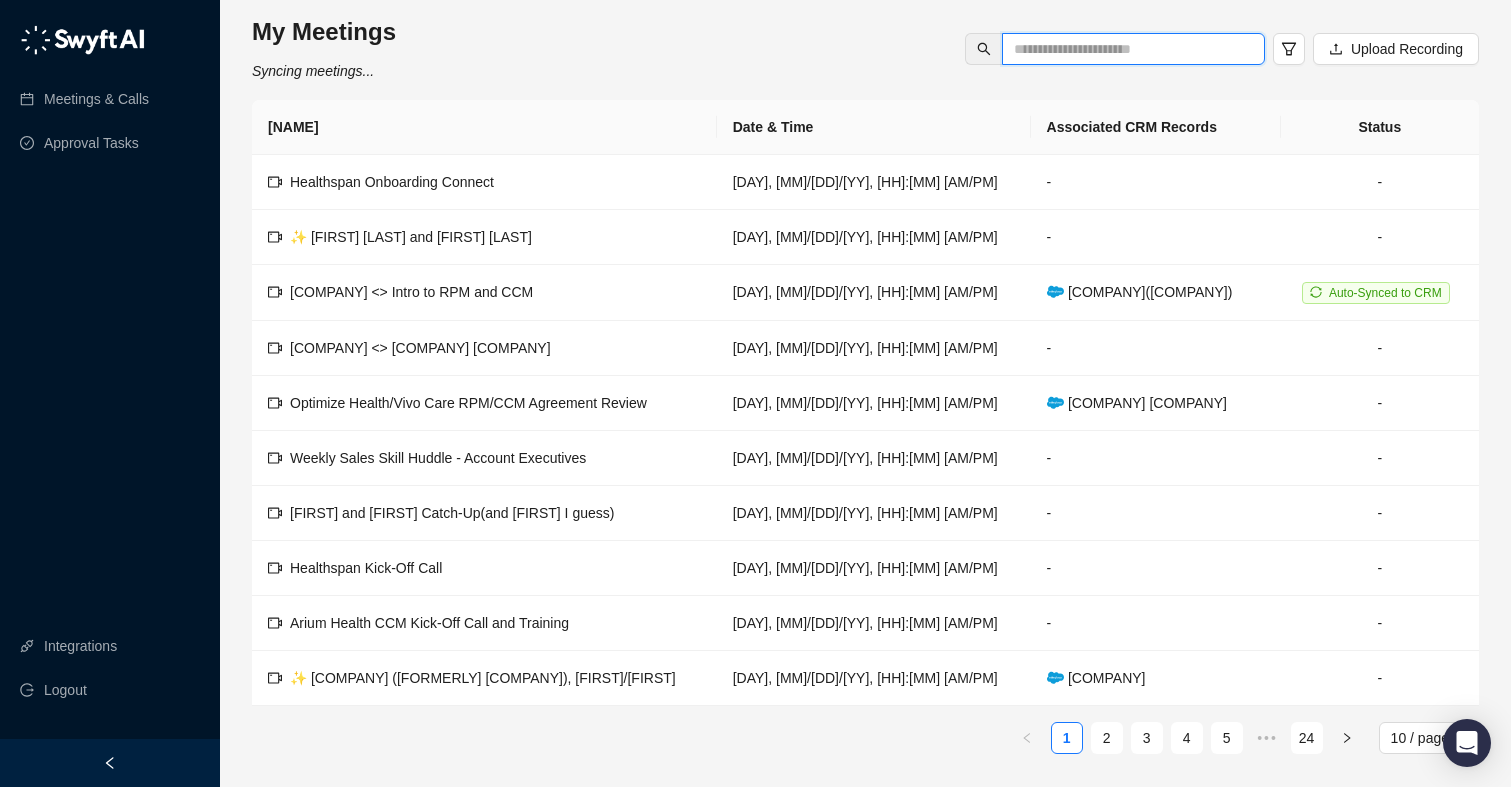 click at bounding box center [1125, 49] 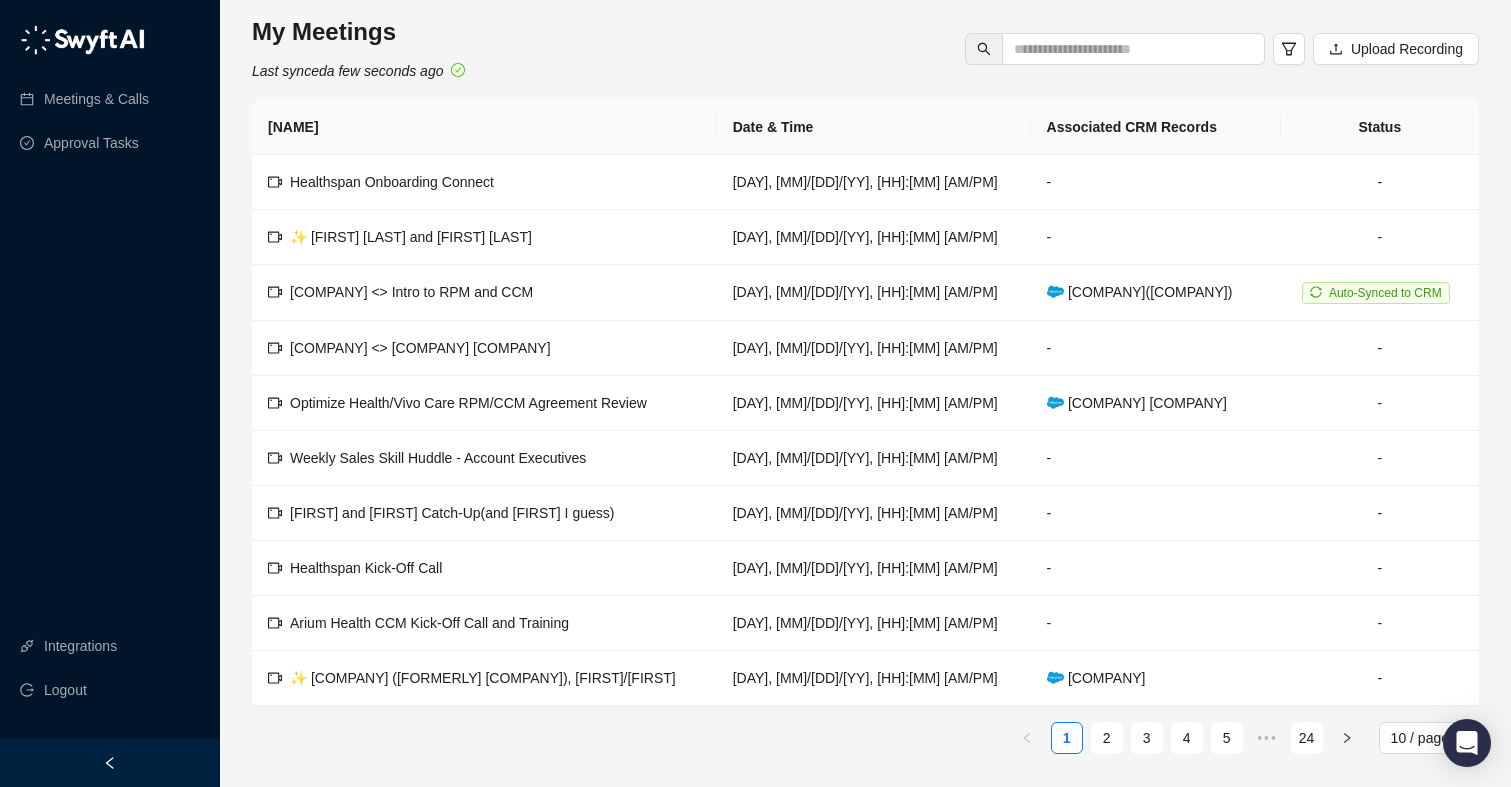 click on "My Meetings Last synced  a few seconds ago Upload Recording" at bounding box center (865, 49) 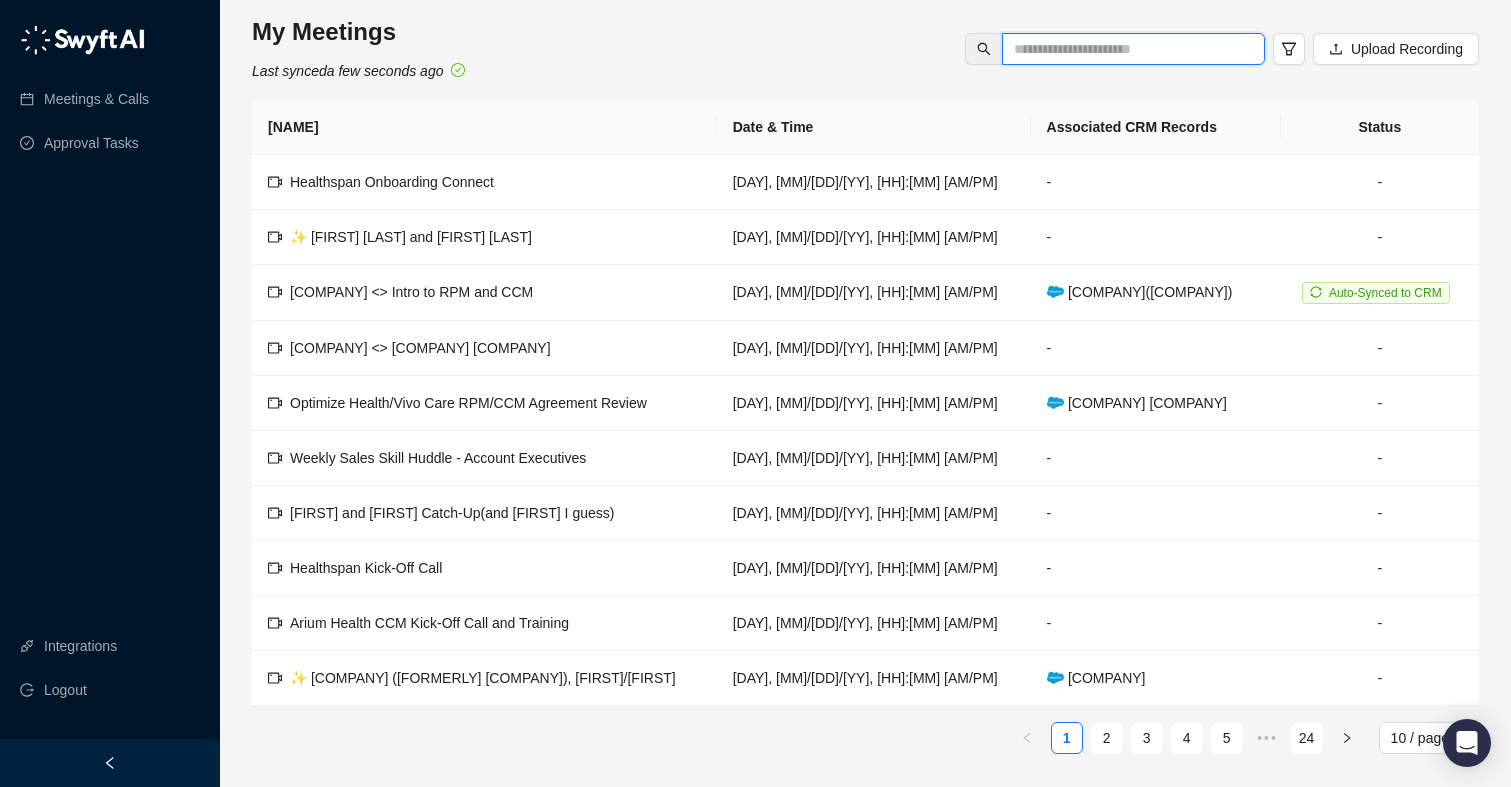 click at bounding box center (1125, 49) 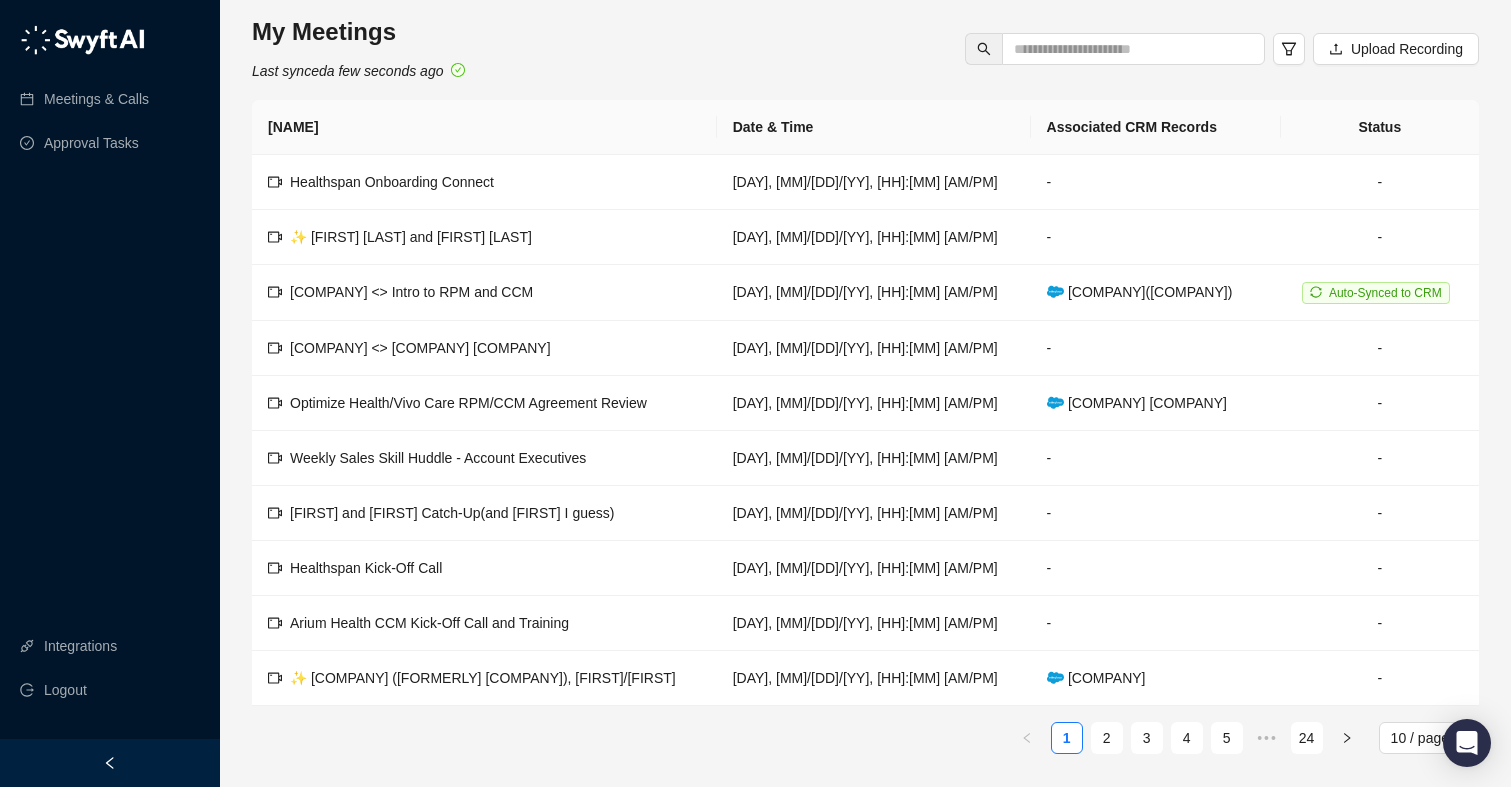 click on "My Meetings Last synced  a few seconds ago Upload Recording" at bounding box center [865, 49] 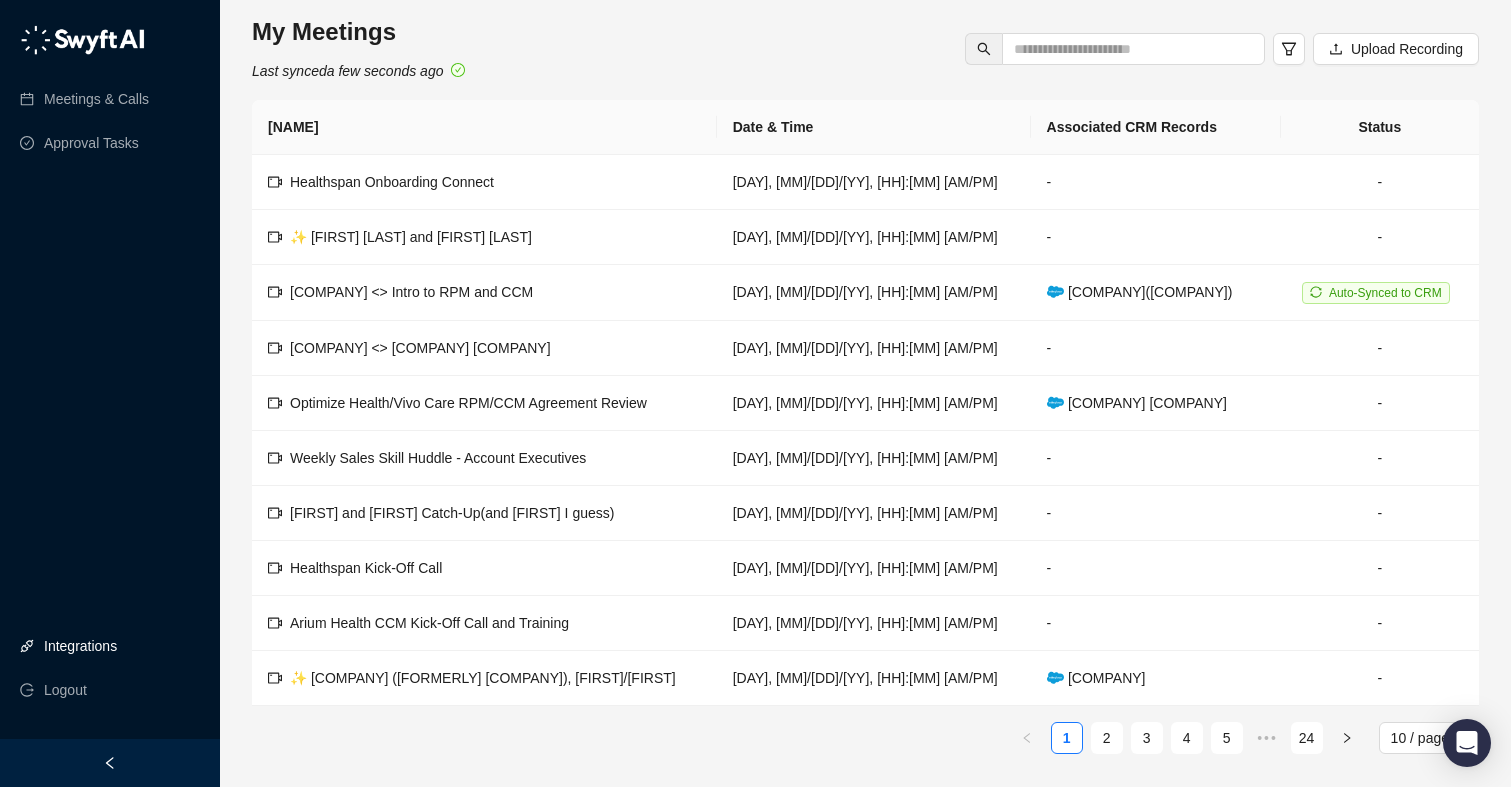click on "Integrations" at bounding box center [80, 646] 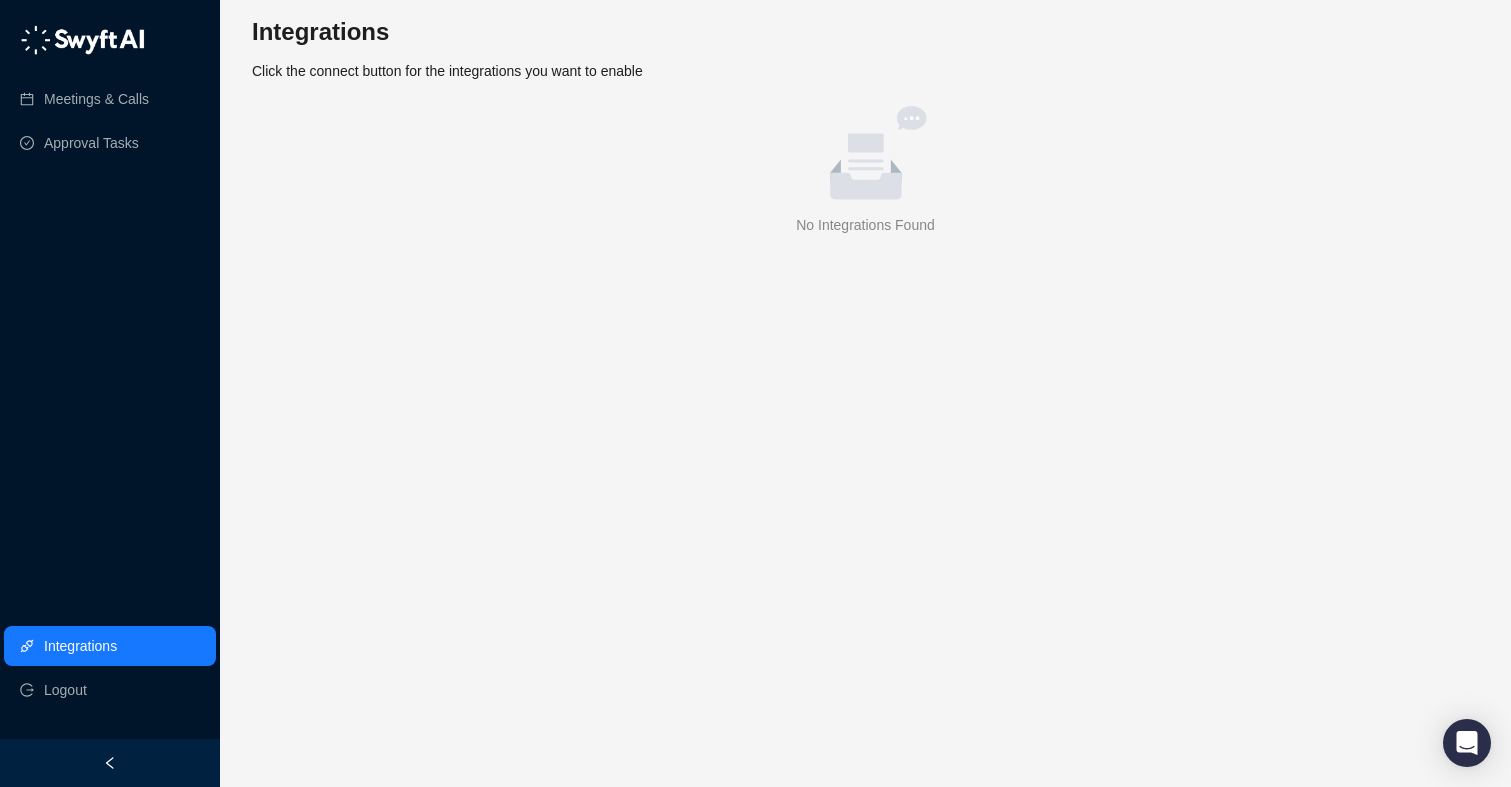 click 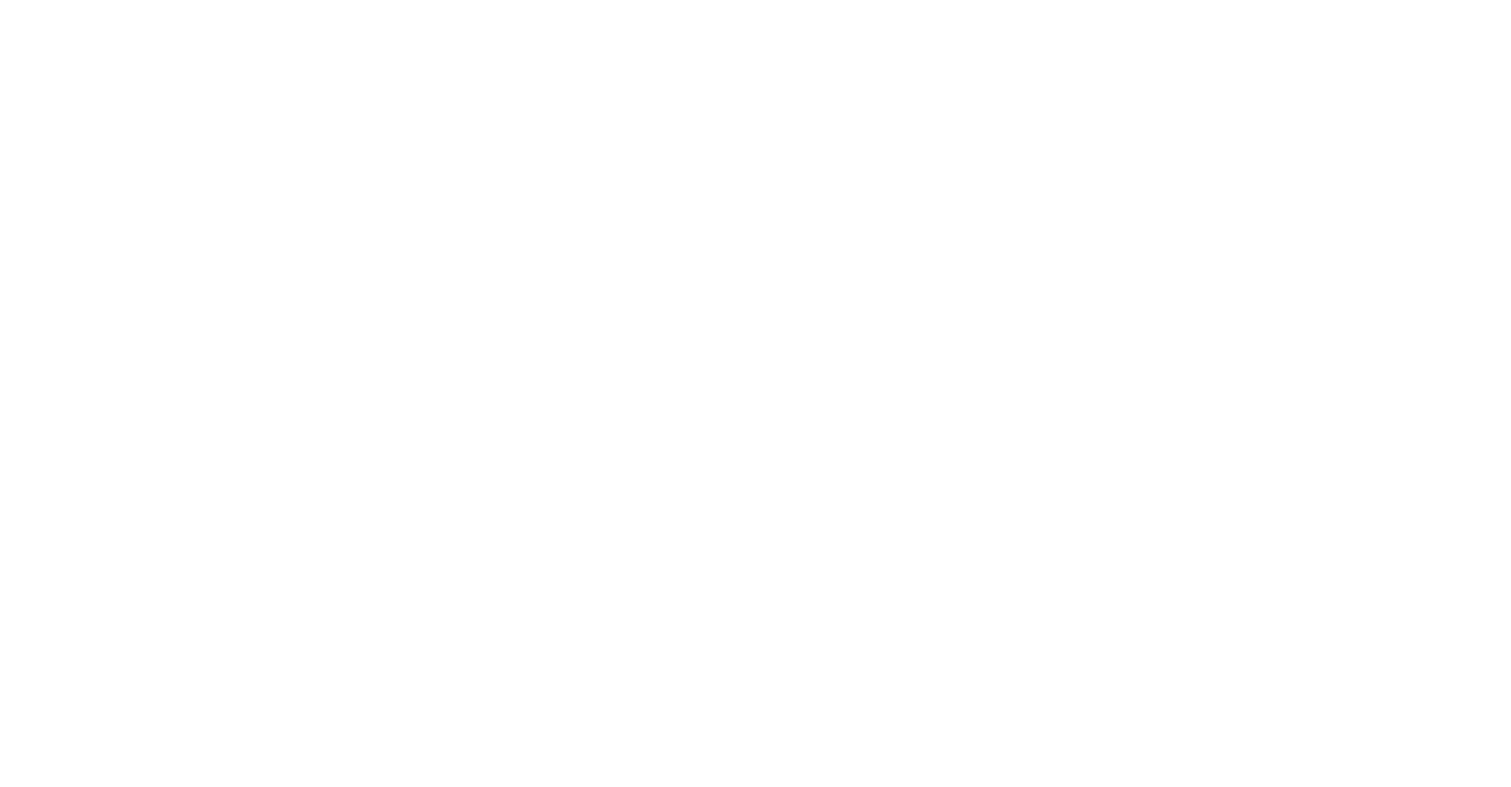 scroll, scrollTop: 0, scrollLeft: 0, axis: both 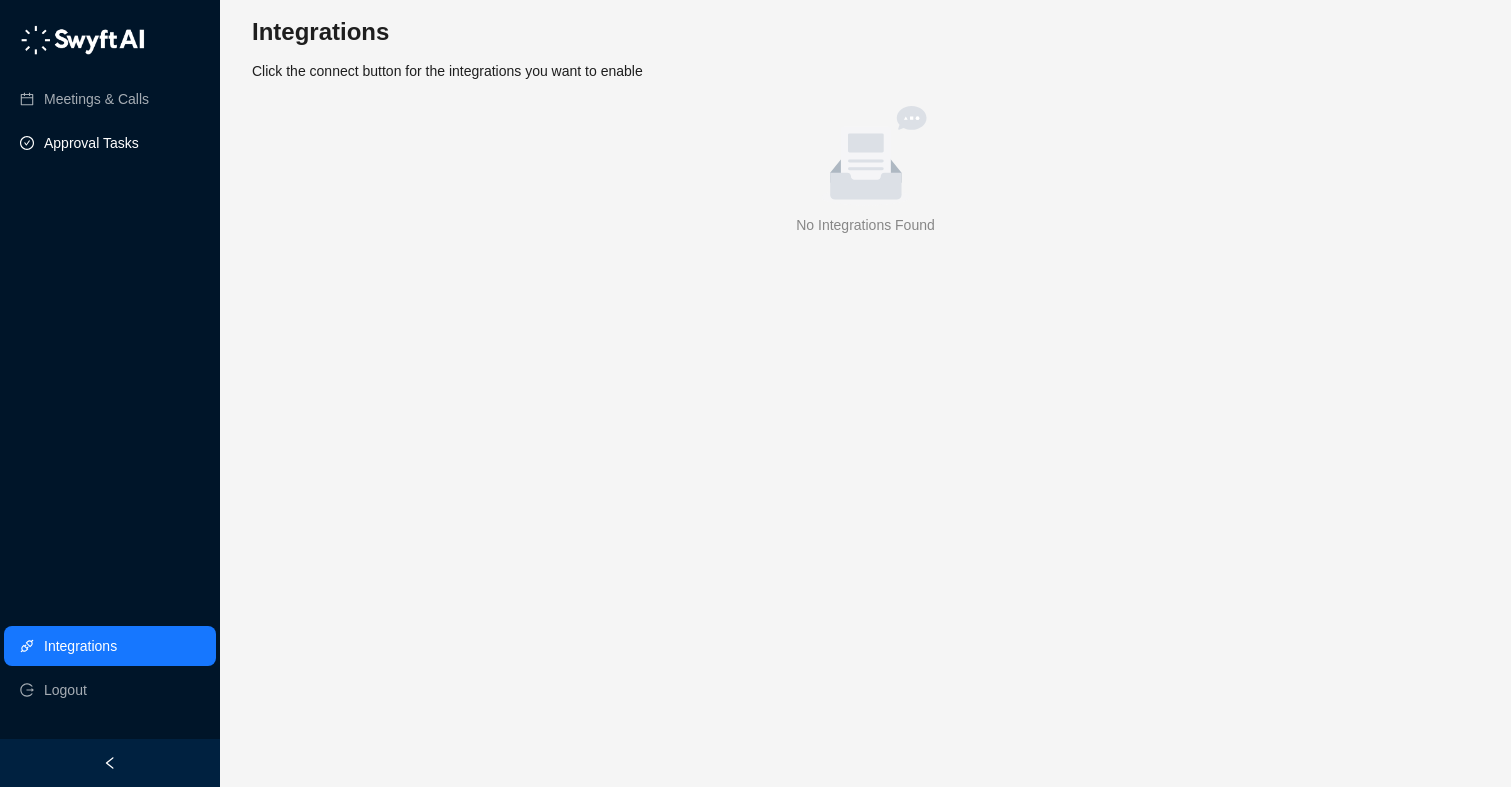 click on "Approval Tasks" at bounding box center (91, 143) 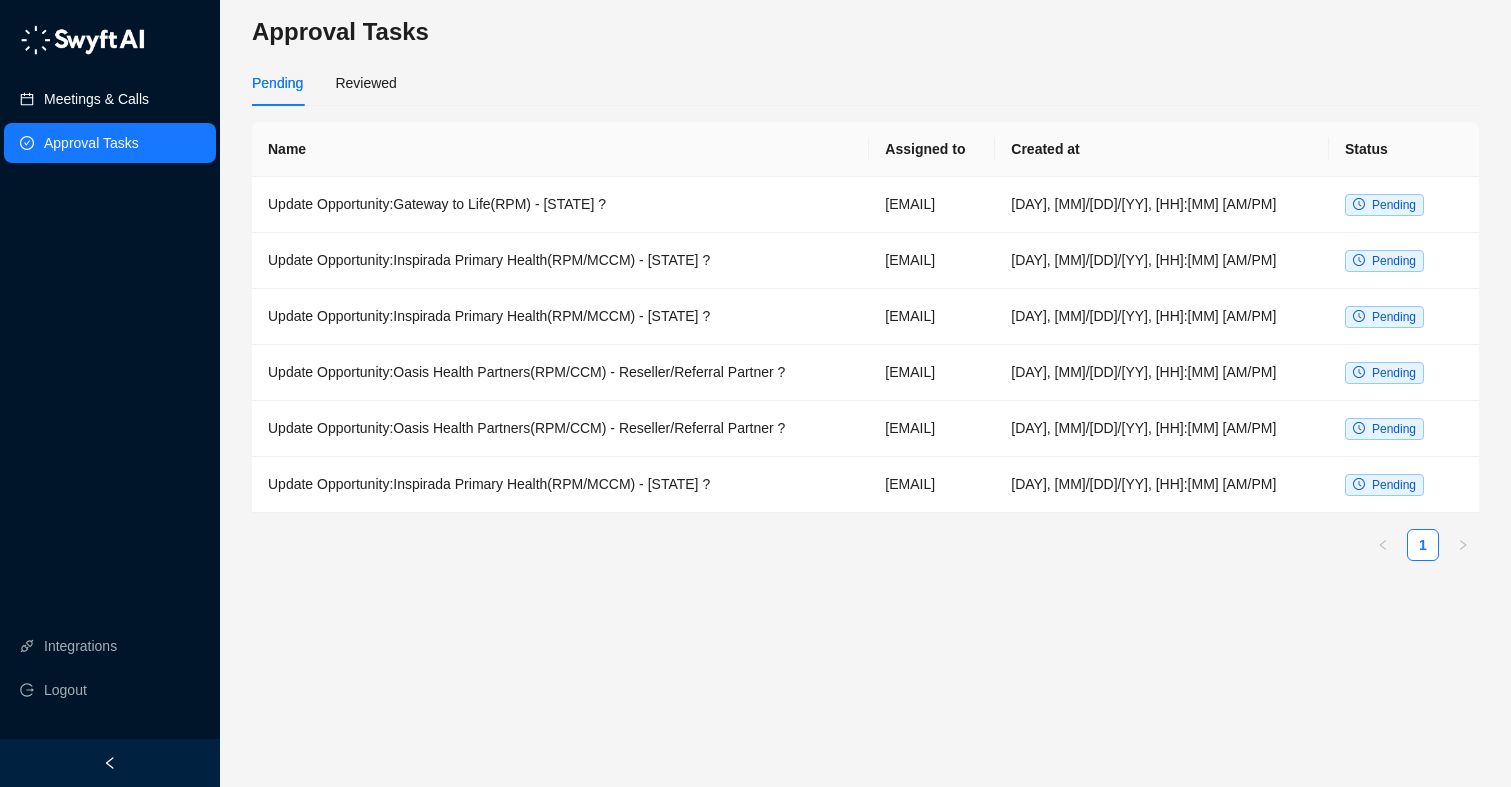 click on "Meetings & Calls" at bounding box center [96, 99] 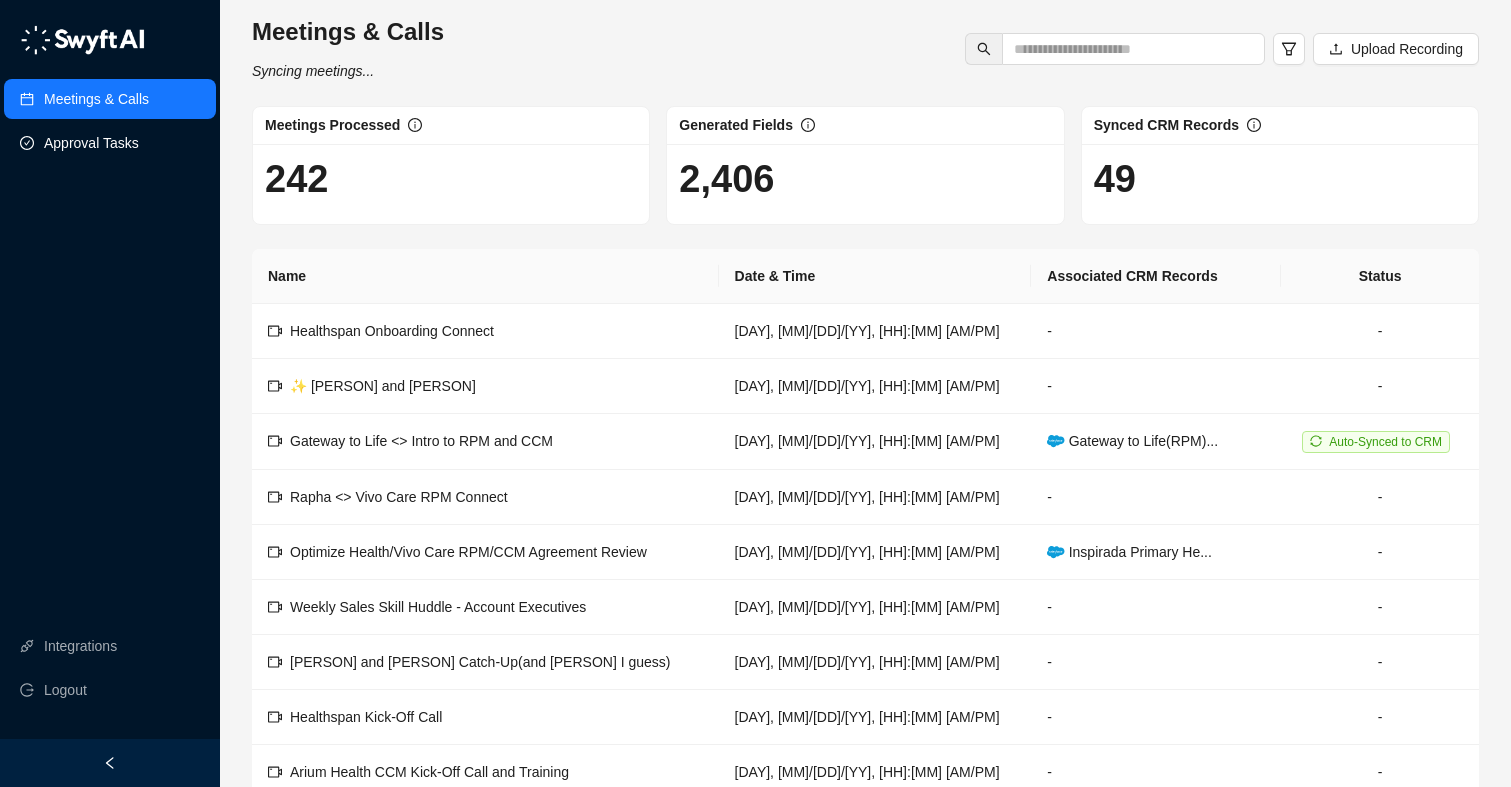 click on "Approval Tasks" at bounding box center (91, 143) 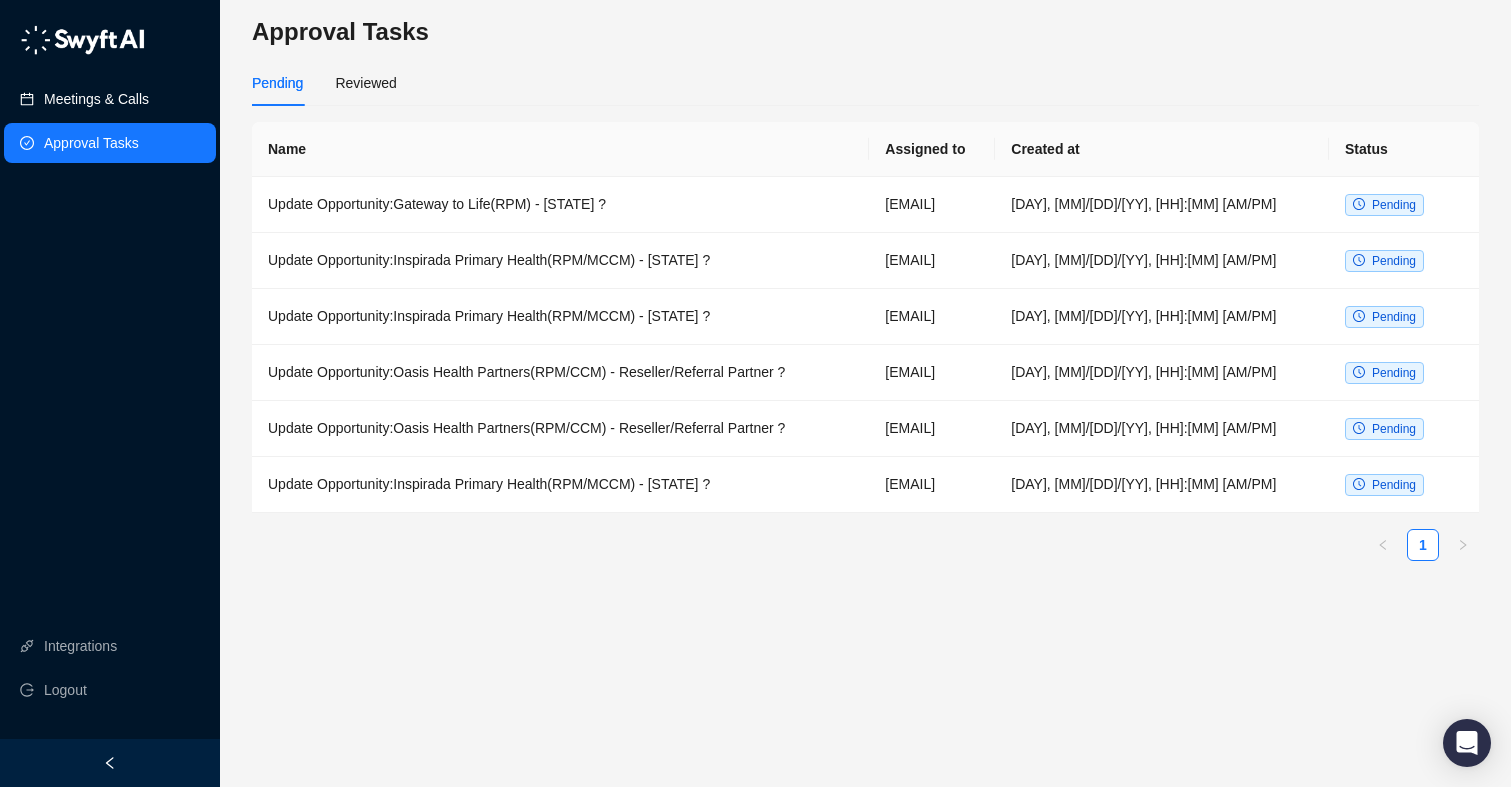 click on "Meetings & Calls" at bounding box center (96, 99) 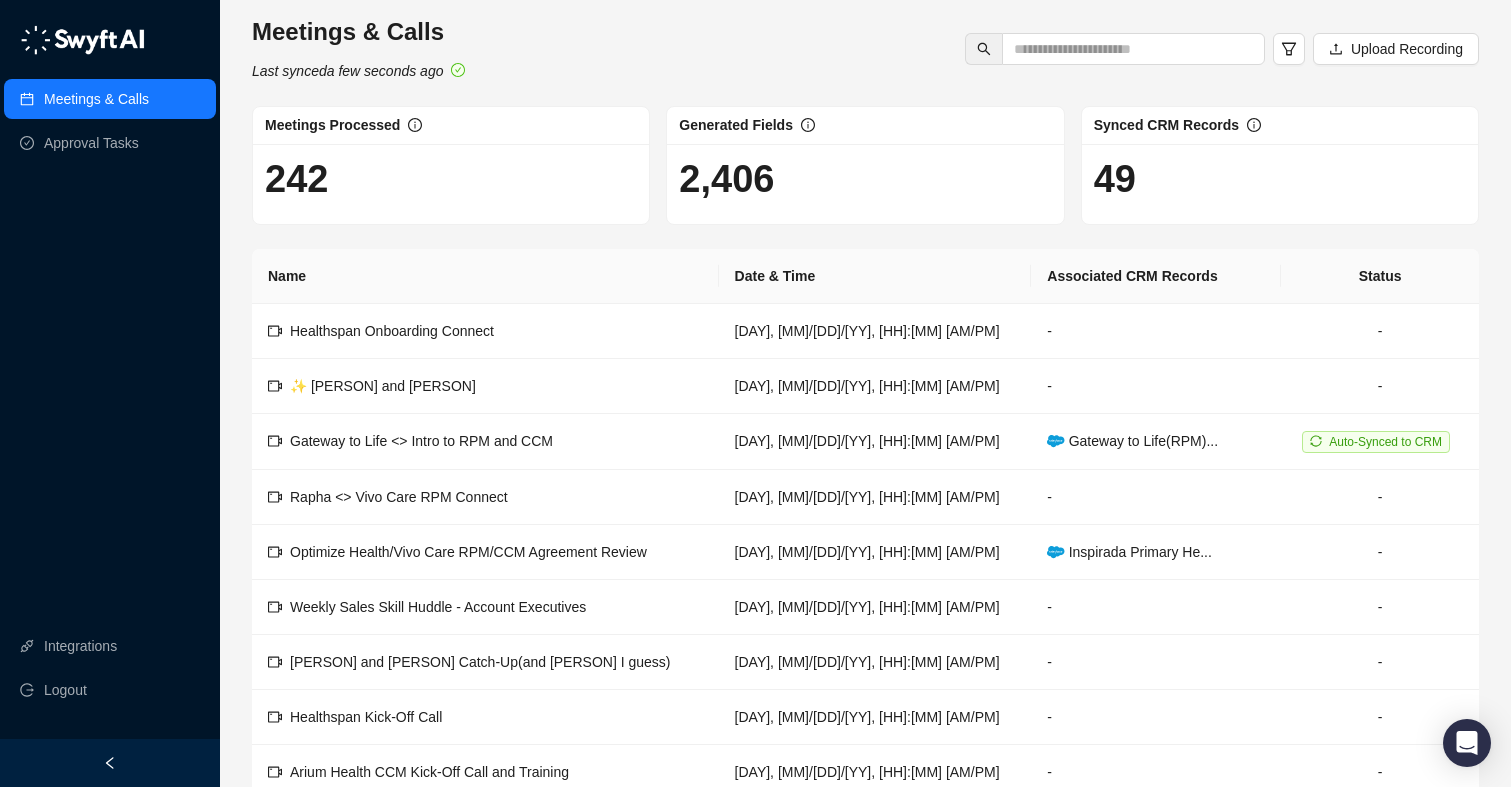click on "Meetings & Calls Last synced  a few seconds ago Upload Recording" at bounding box center (865, 49) 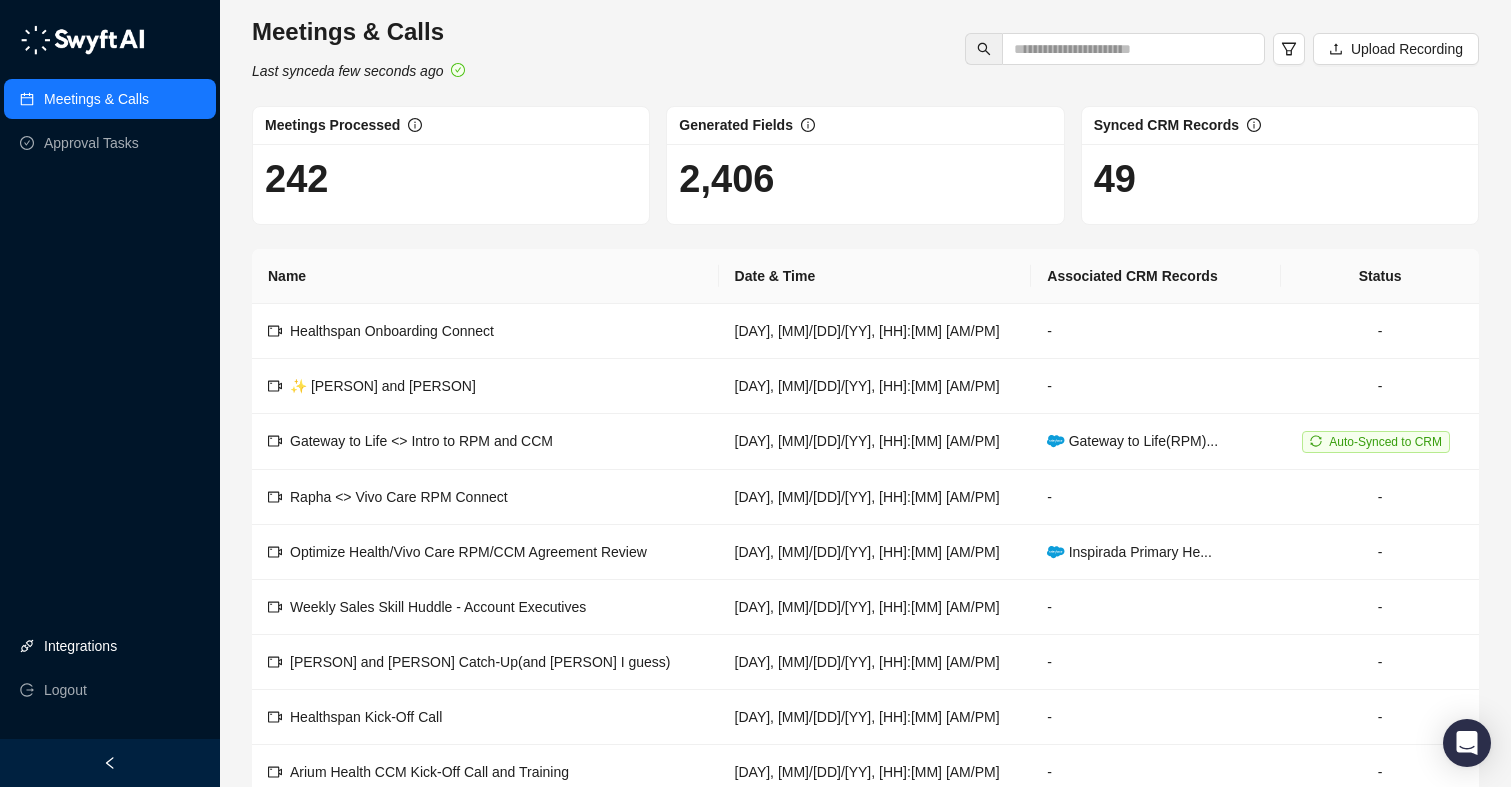 click on "Integrations" at bounding box center [80, 646] 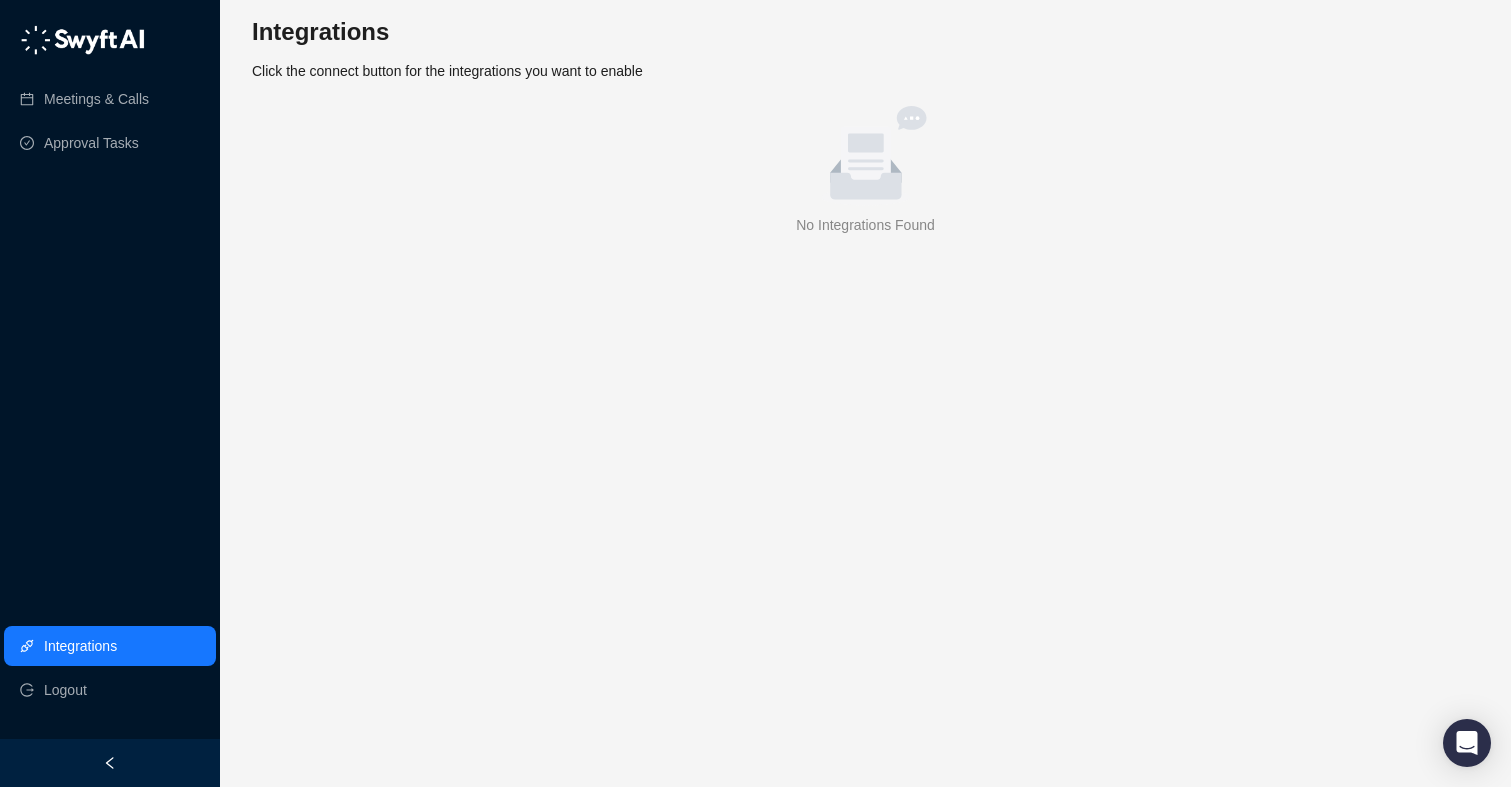 click on "empty image" 